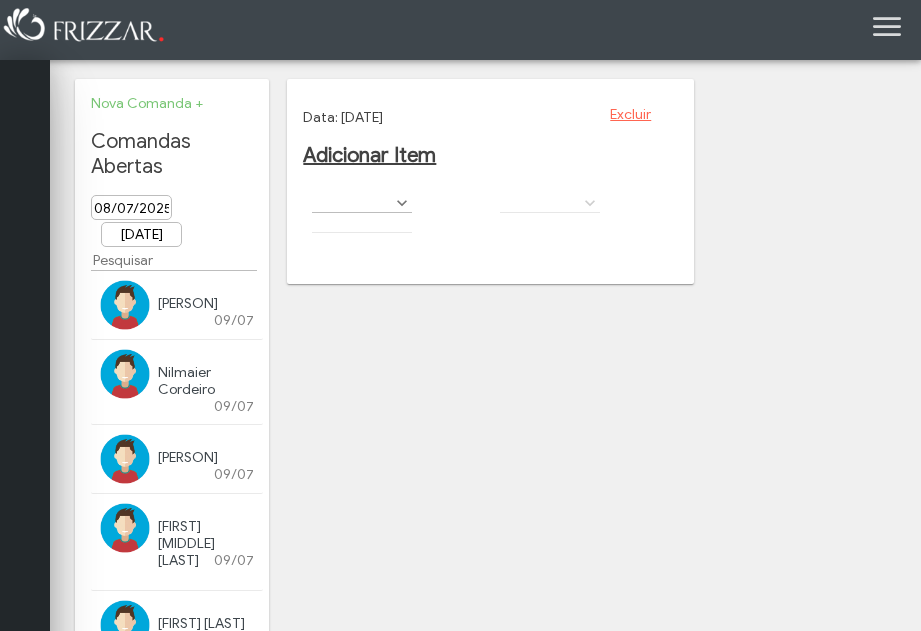 scroll, scrollTop: 0, scrollLeft: 0, axis: both 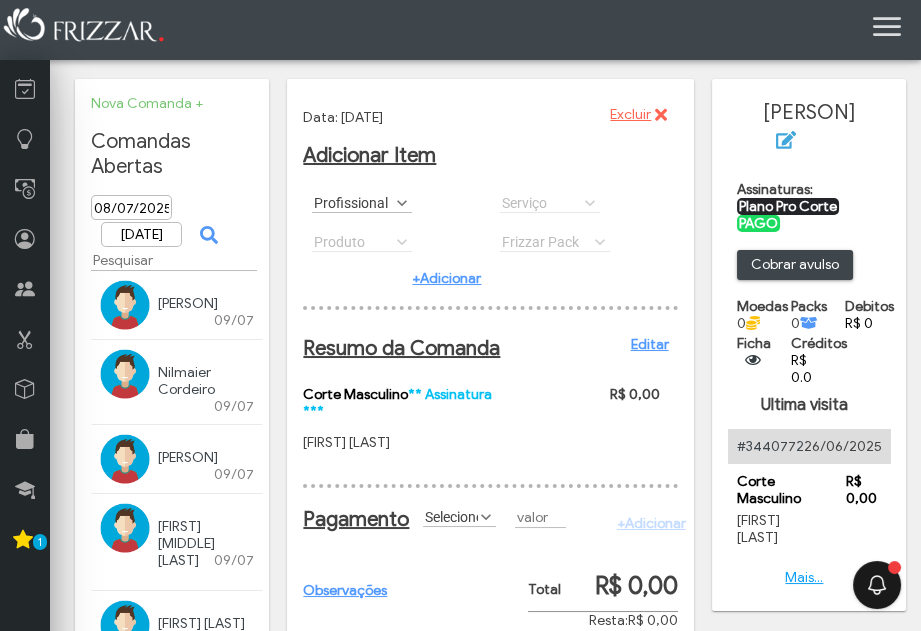 click at bounding box center (402, 203) 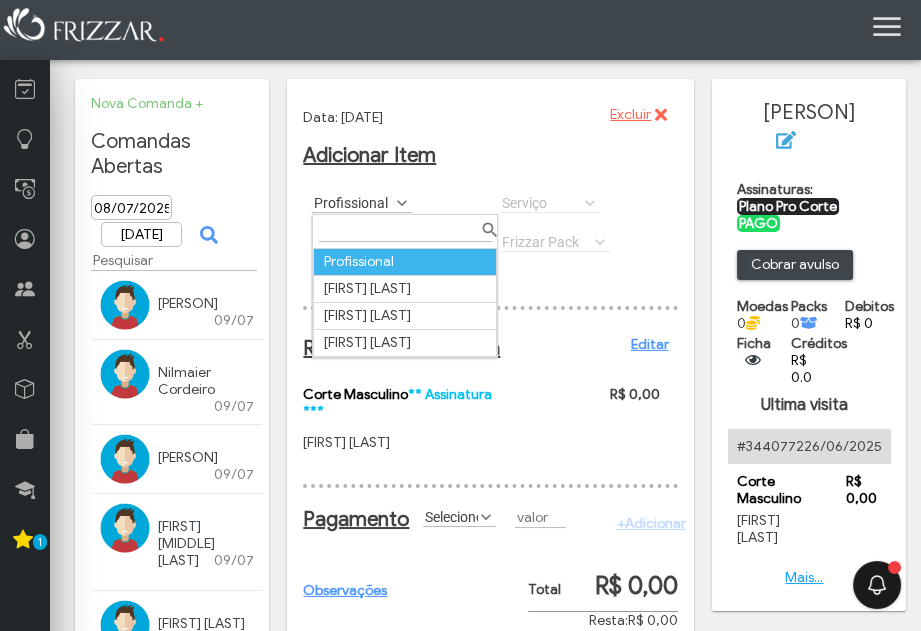 scroll, scrollTop: 10, scrollLeft: 85, axis: both 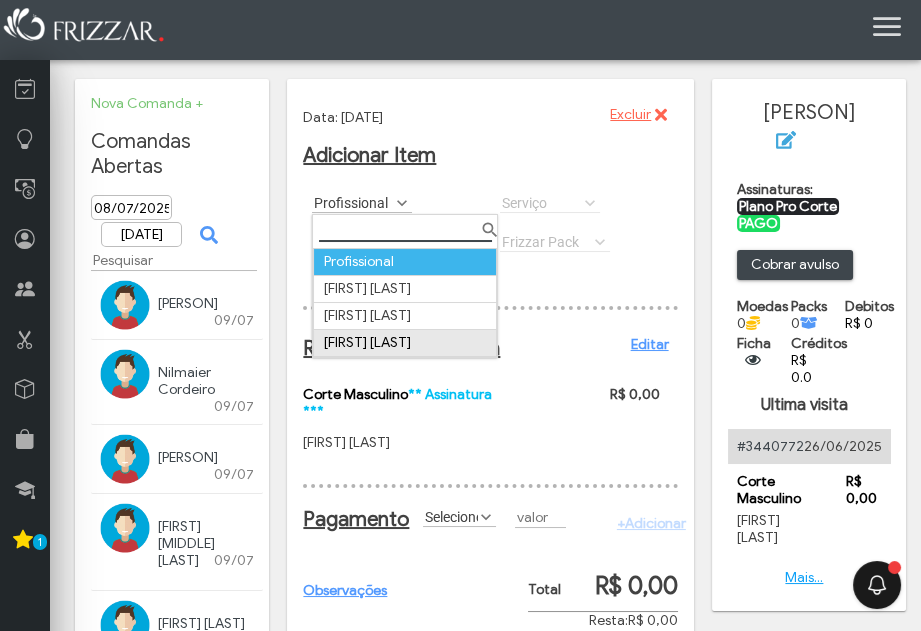 click on "Uenio Alves Ferreira" at bounding box center (405, 343) 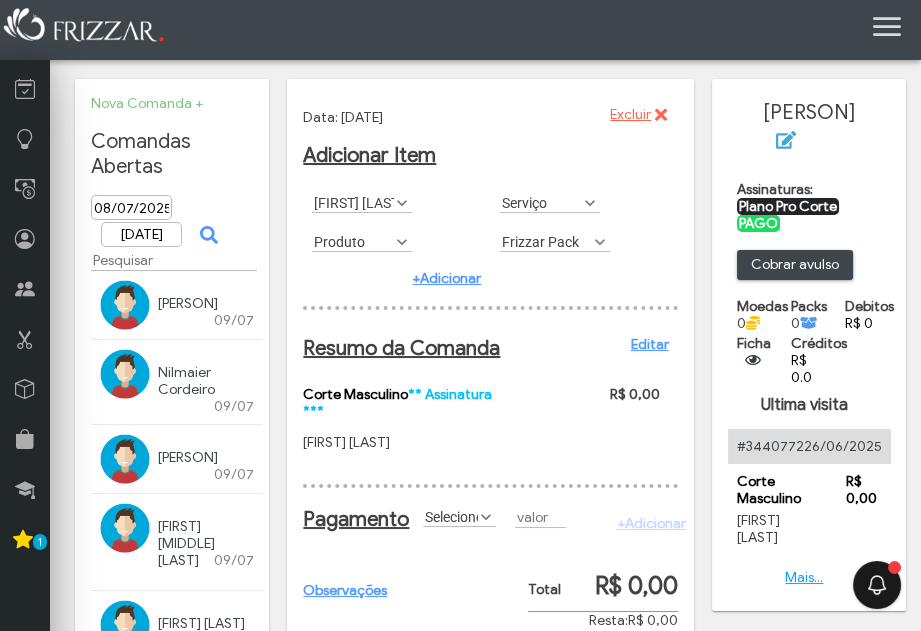 scroll, scrollTop: 10, scrollLeft: 85, axis: both 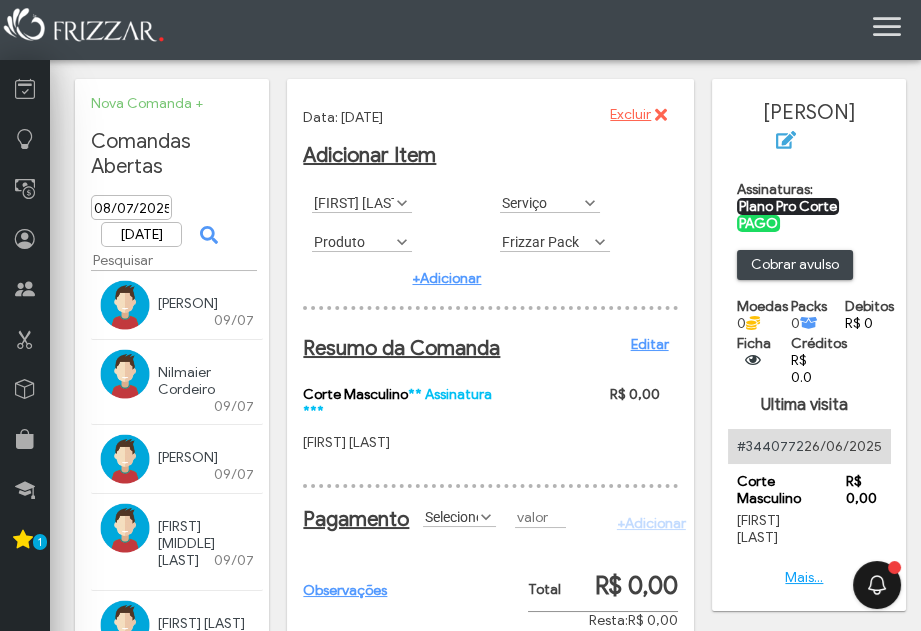 click on "Produto" at bounding box center (353, 241) 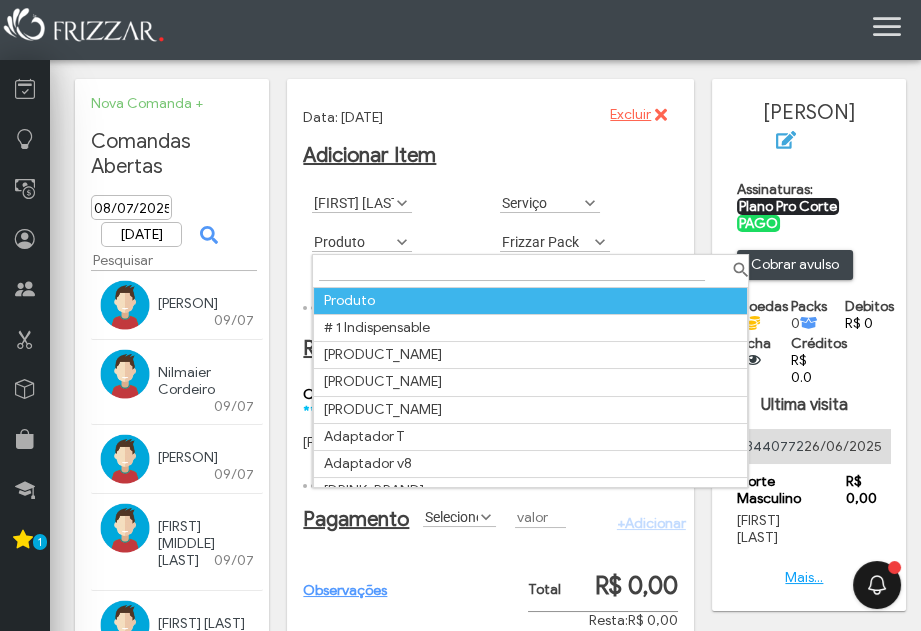 scroll, scrollTop: 10, scrollLeft: 85, axis: both 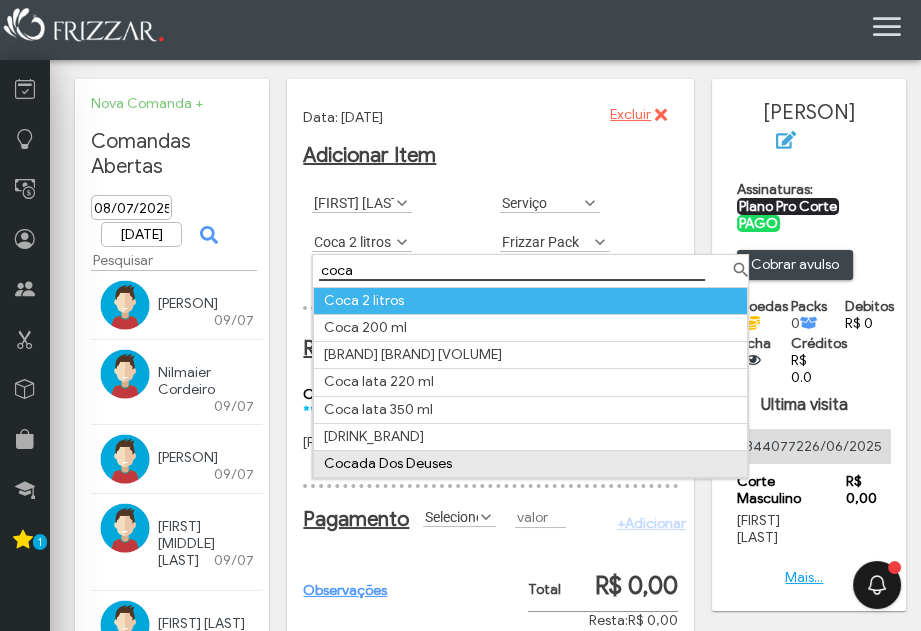 type on "coca" 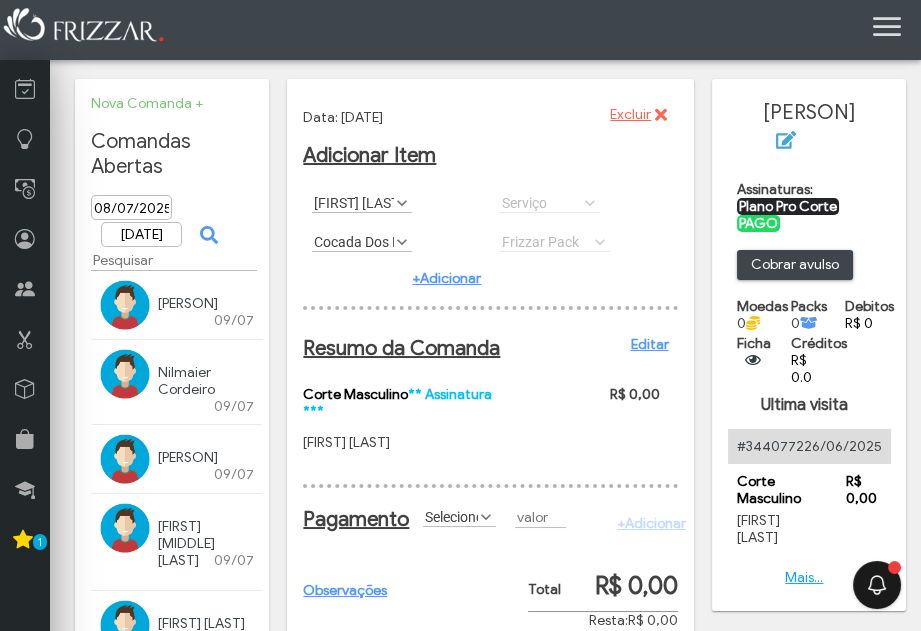 click on "+Adicionar" at bounding box center [446, 278] 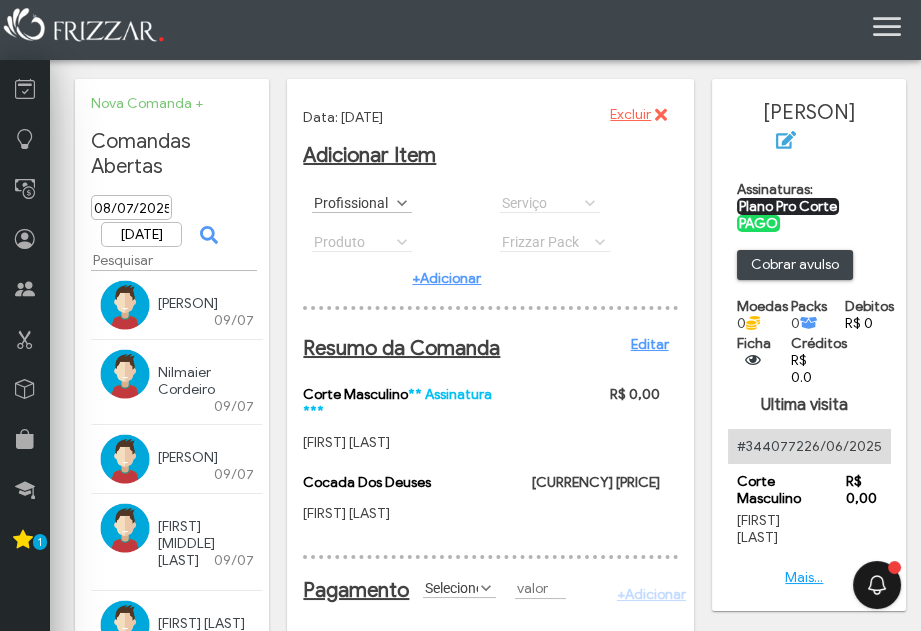 click on "Editar" at bounding box center (650, 344) 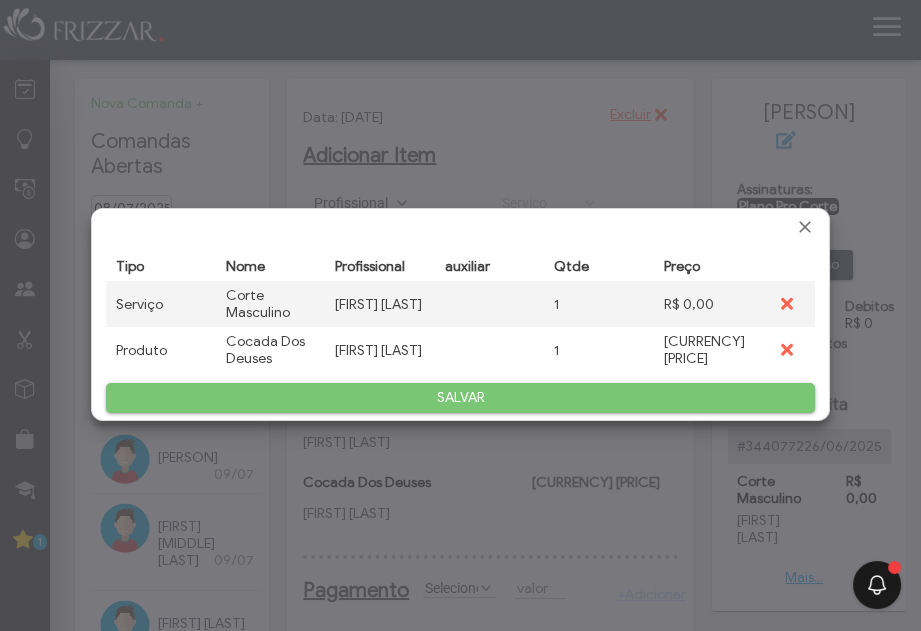 click on "1" at bounding box center [598, 350] 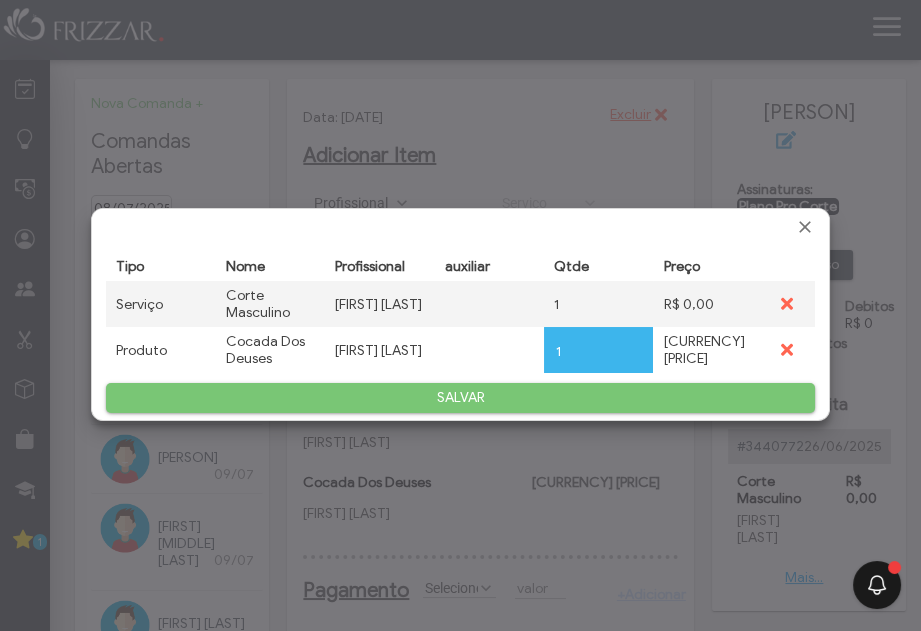 scroll, scrollTop: 0, scrollLeft: 10, axis: horizontal 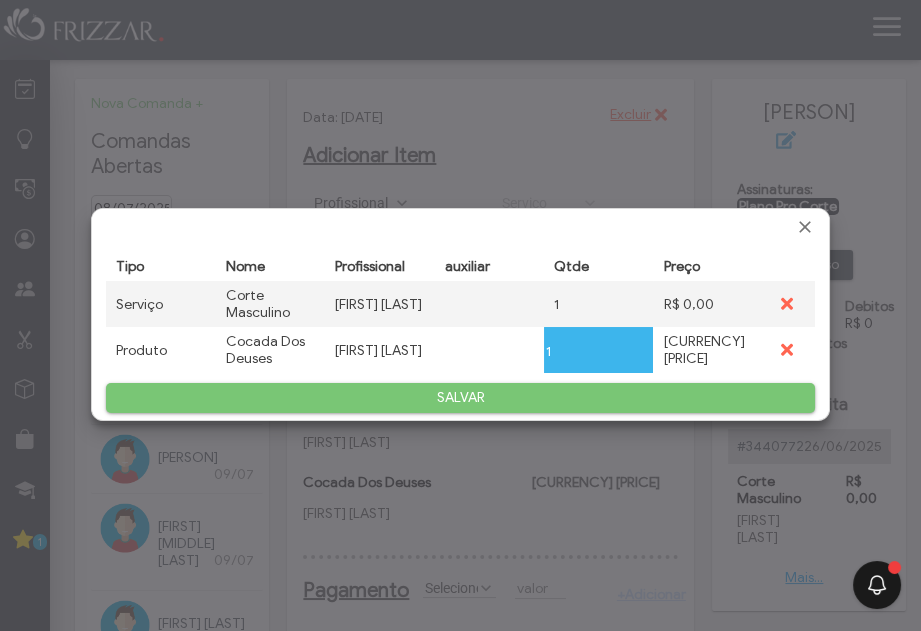 click on "1" at bounding box center (635, 350) 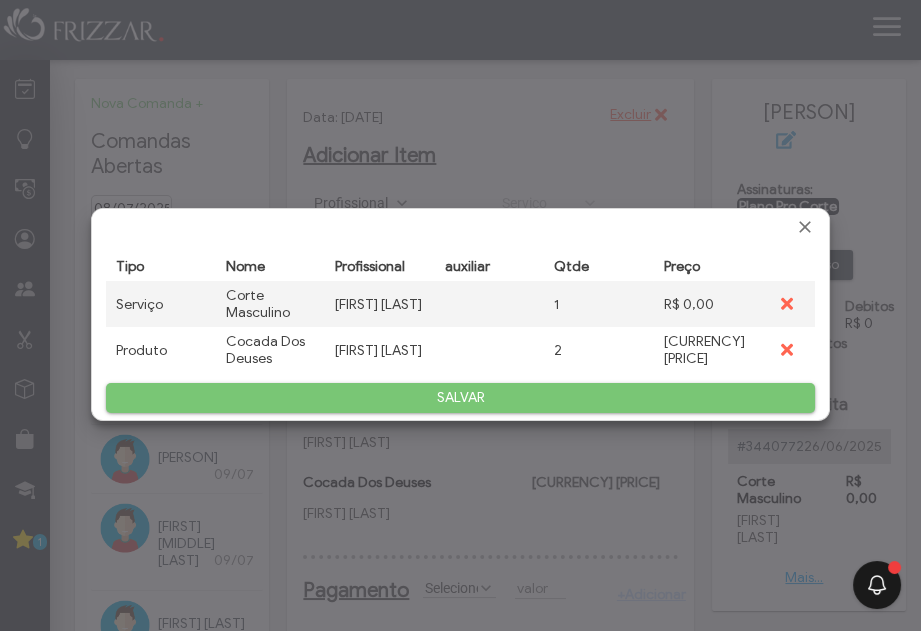 scroll, scrollTop: 0, scrollLeft: 0, axis: both 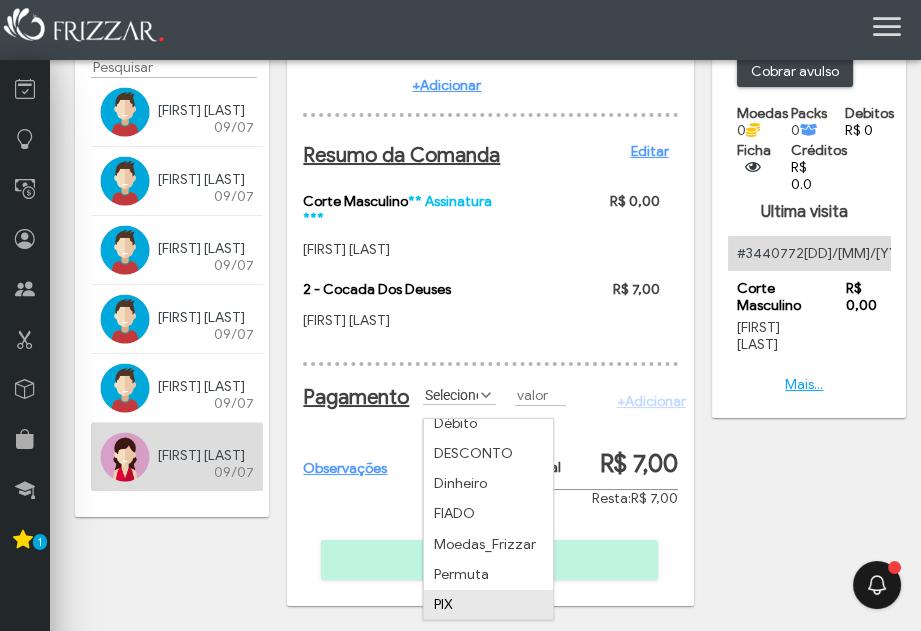 click on "PIX" at bounding box center [488, 605] 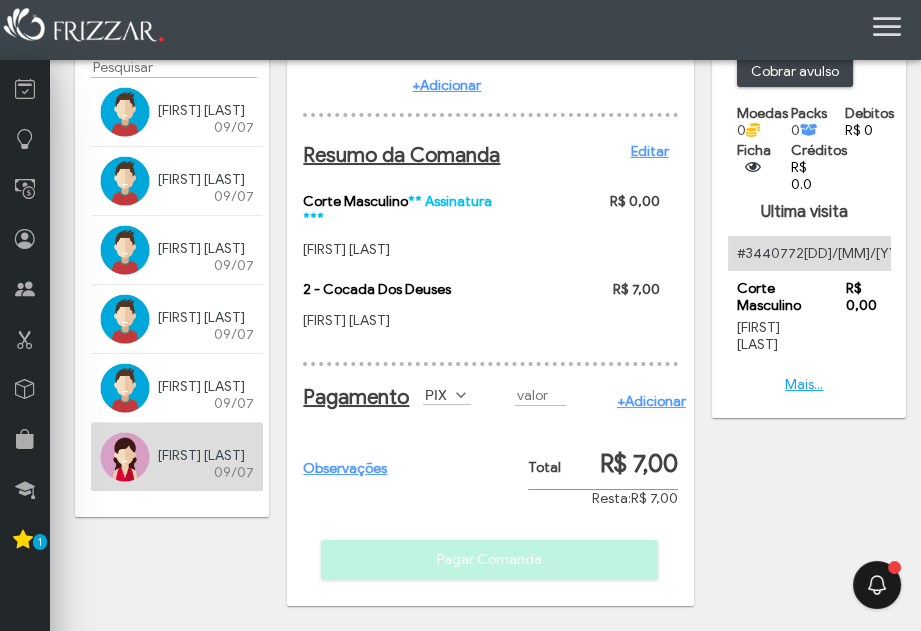 click on "+Adicionar" at bounding box center (651, 401) 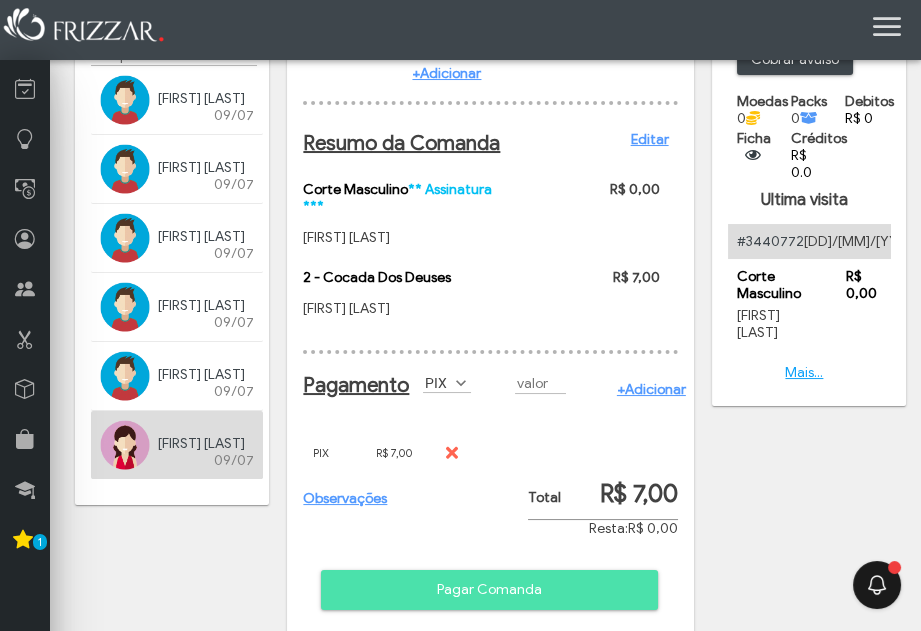 scroll, scrollTop: 247, scrollLeft: 0, axis: vertical 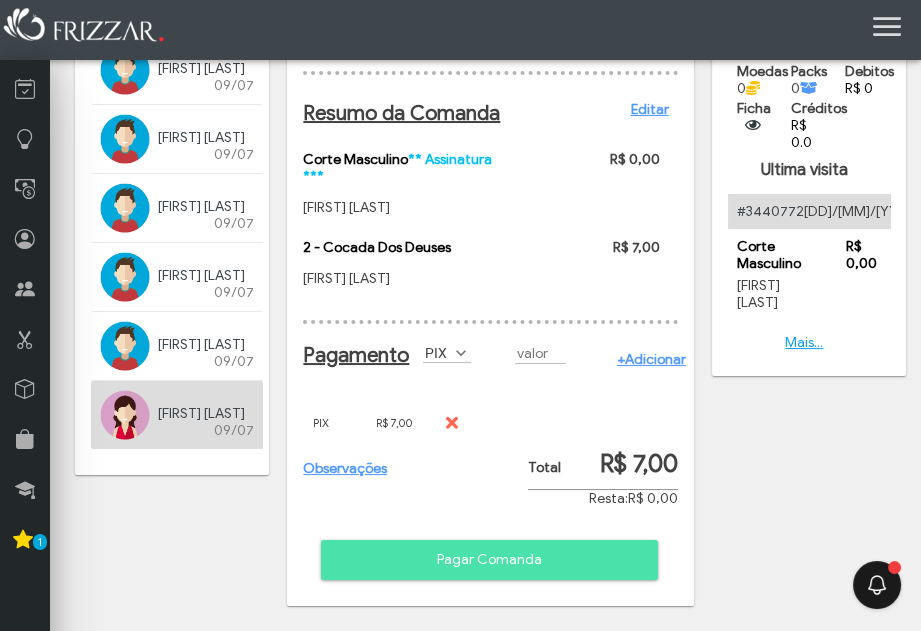 click on "Pagar Comanda" at bounding box center (489, 560) 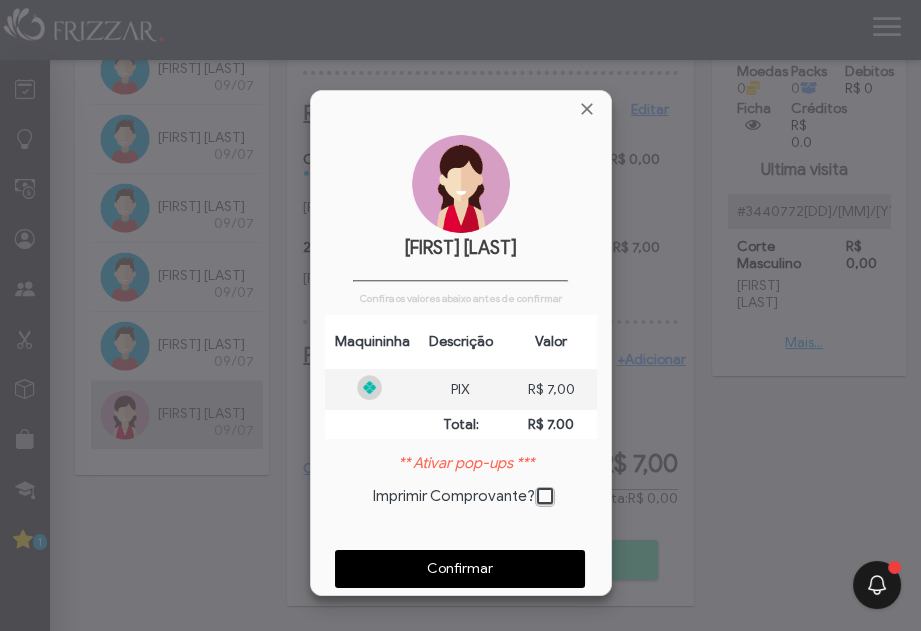 scroll, scrollTop: 9, scrollLeft: 10, axis: both 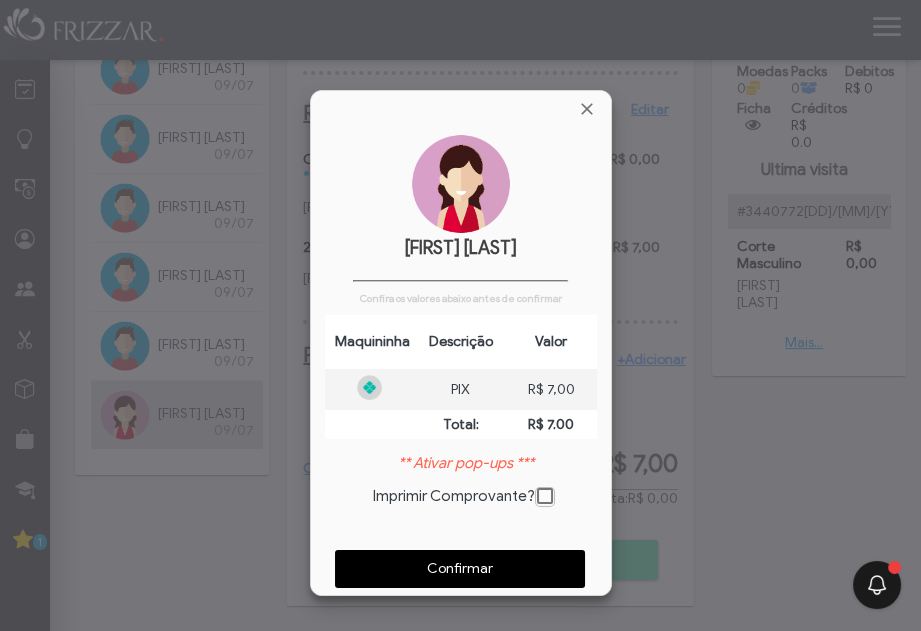 click on "Confirmar" at bounding box center (460, 569) 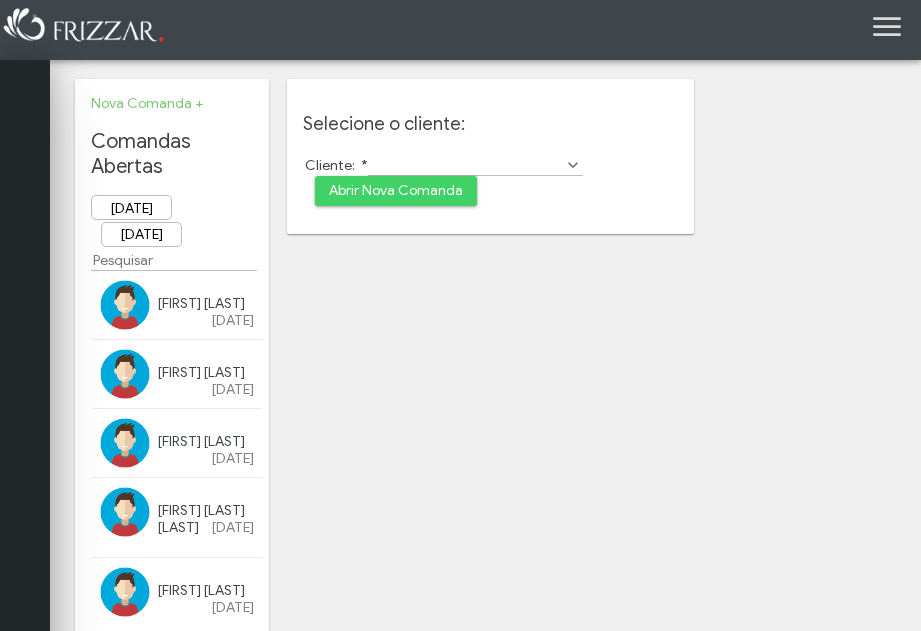 scroll, scrollTop: 0, scrollLeft: 0, axis: both 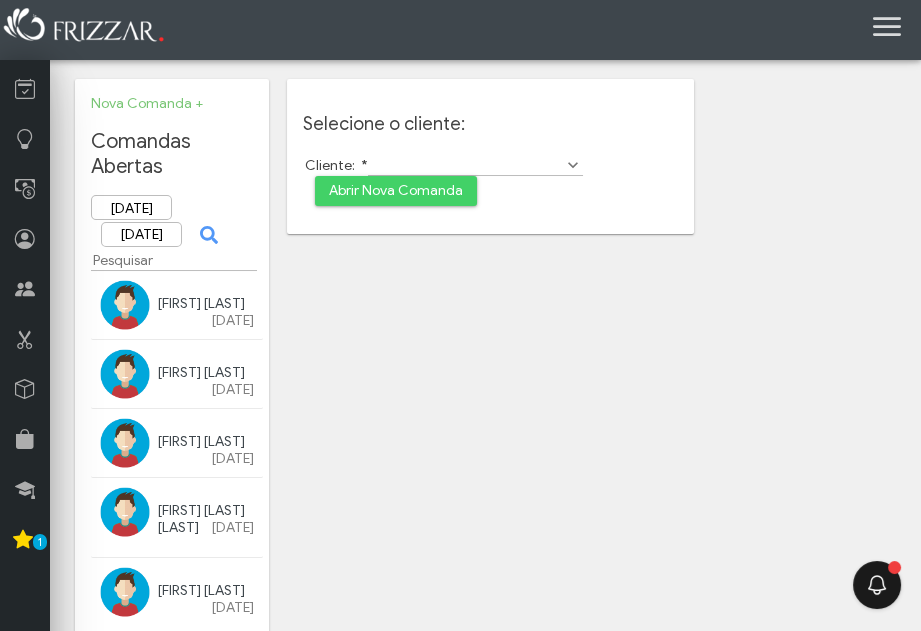 click on "Nilmaier Cordeiro" at bounding box center [201, 372] 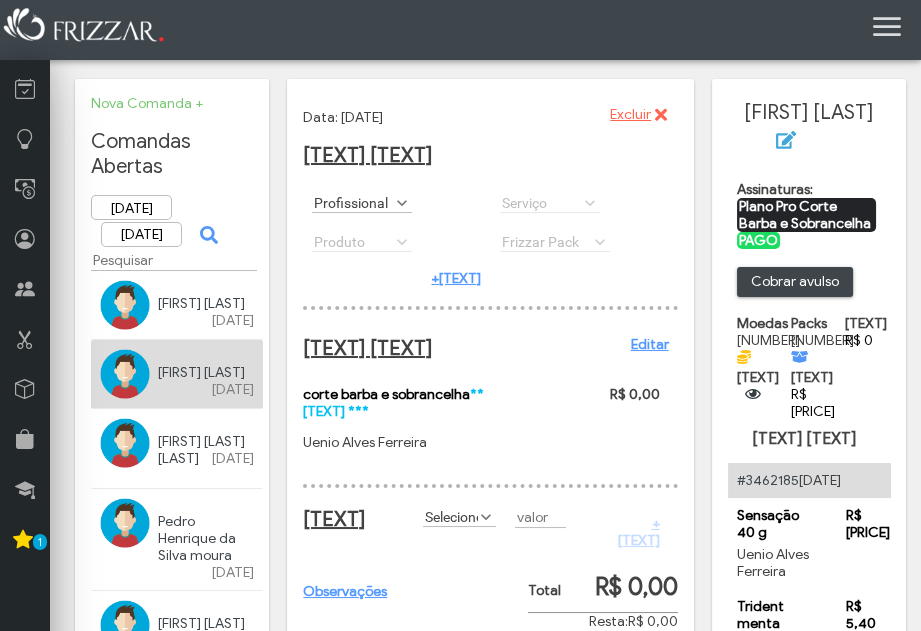 scroll, scrollTop: 244, scrollLeft: 0, axis: vertical 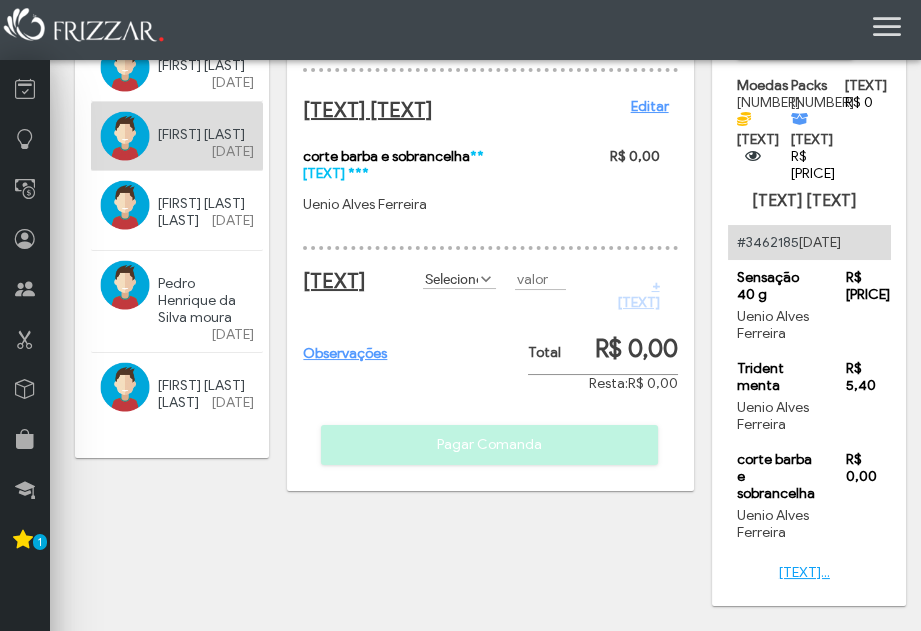 click on "Selecione:" at bounding box center (450, 278) 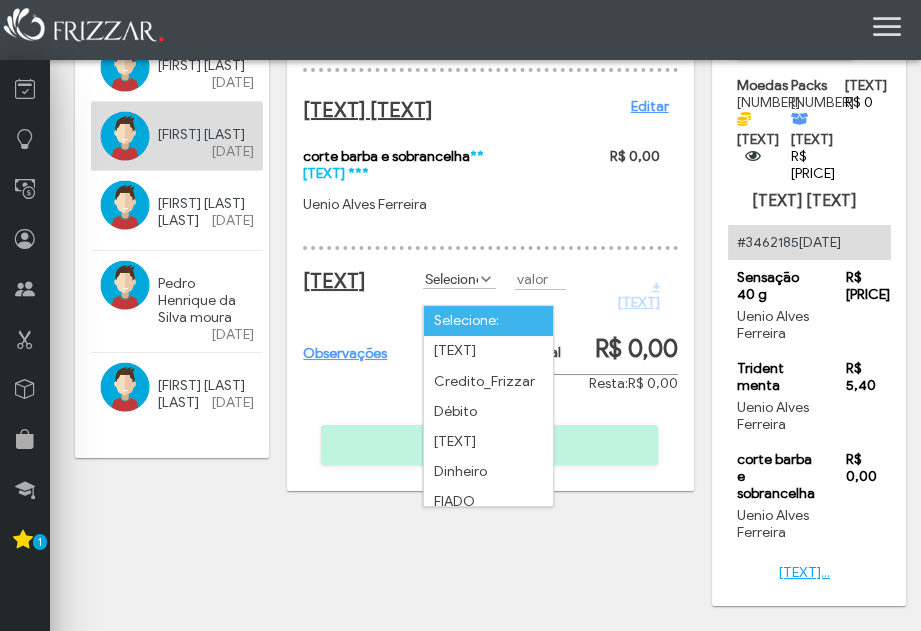 scroll, scrollTop: 10, scrollLeft: 85, axis: both 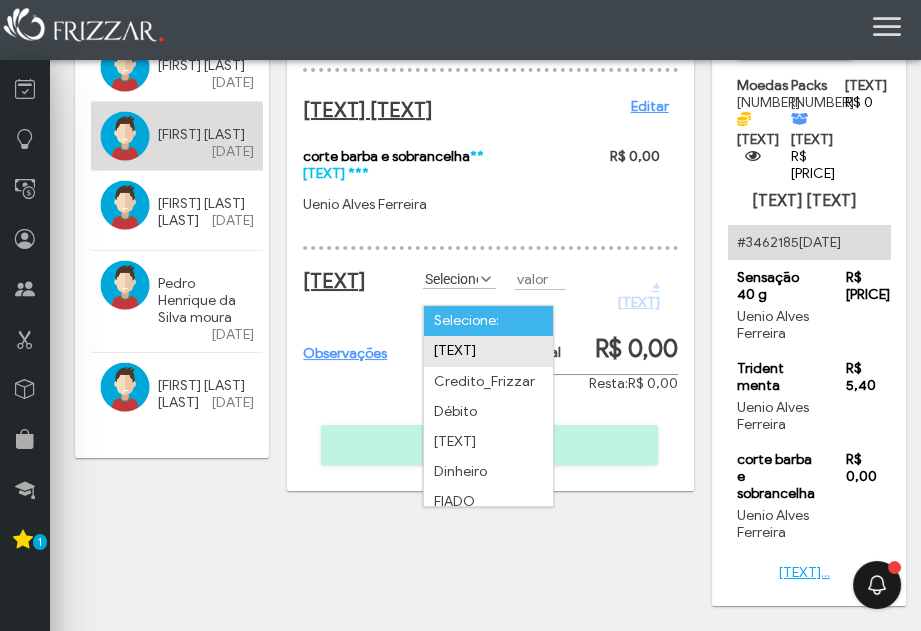 drag, startPoint x: 455, startPoint y: 342, endPoint x: 559, endPoint y: 297, distance: 113.31814 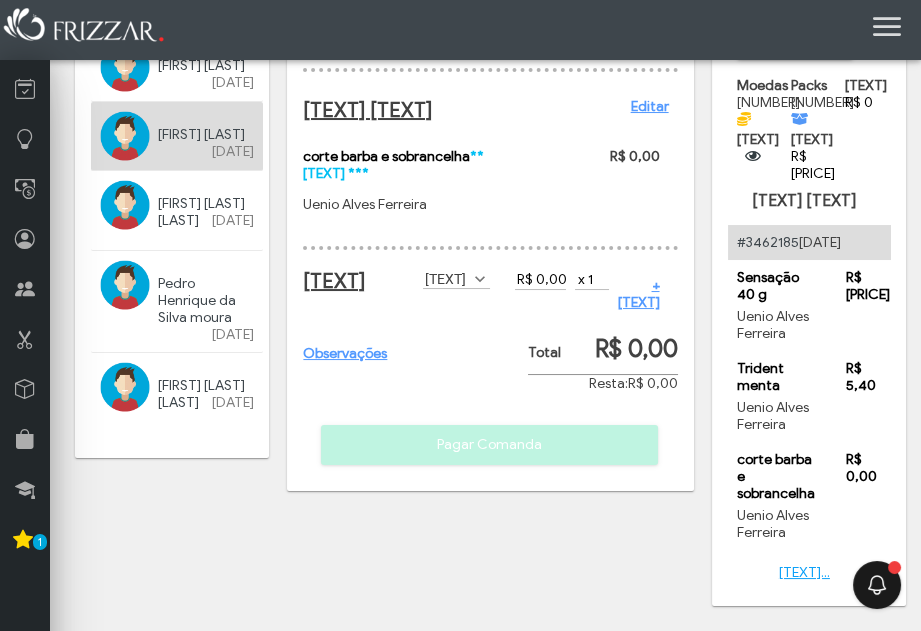 click on "+Adicionar" at bounding box center [638, 294] 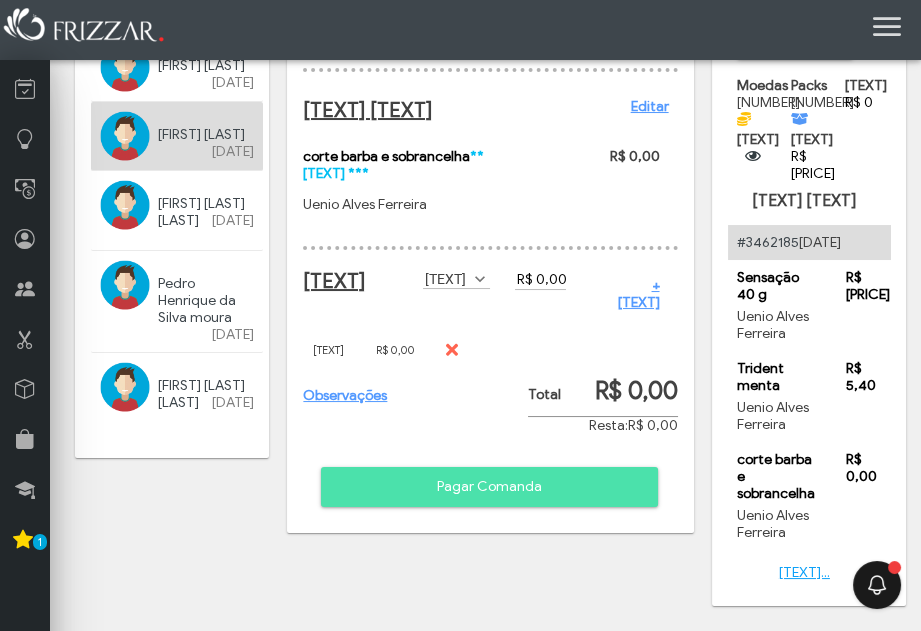 click on "Pagar Comanda" at bounding box center (489, 487) 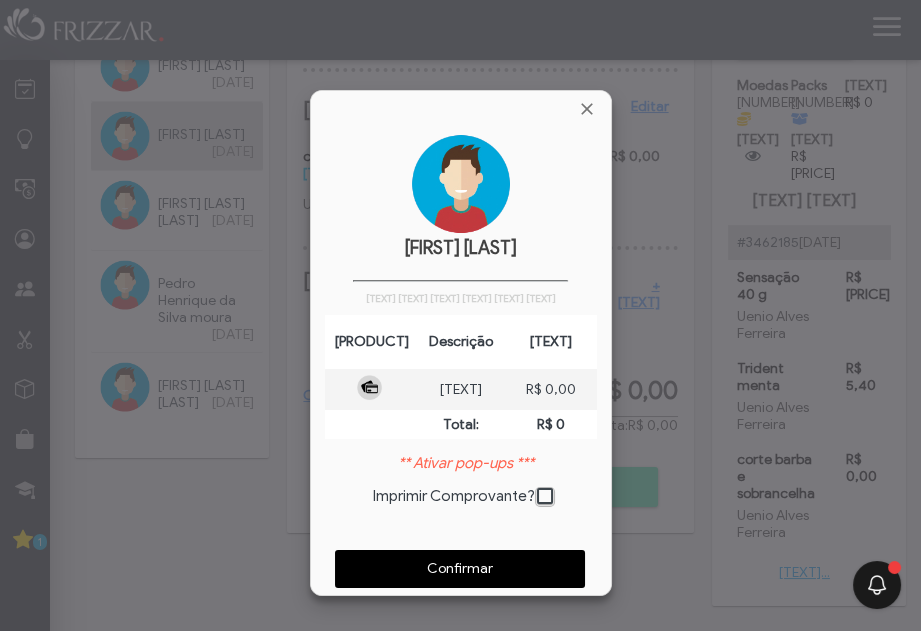 scroll, scrollTop: 9, scrollLeft: 10, axis: both 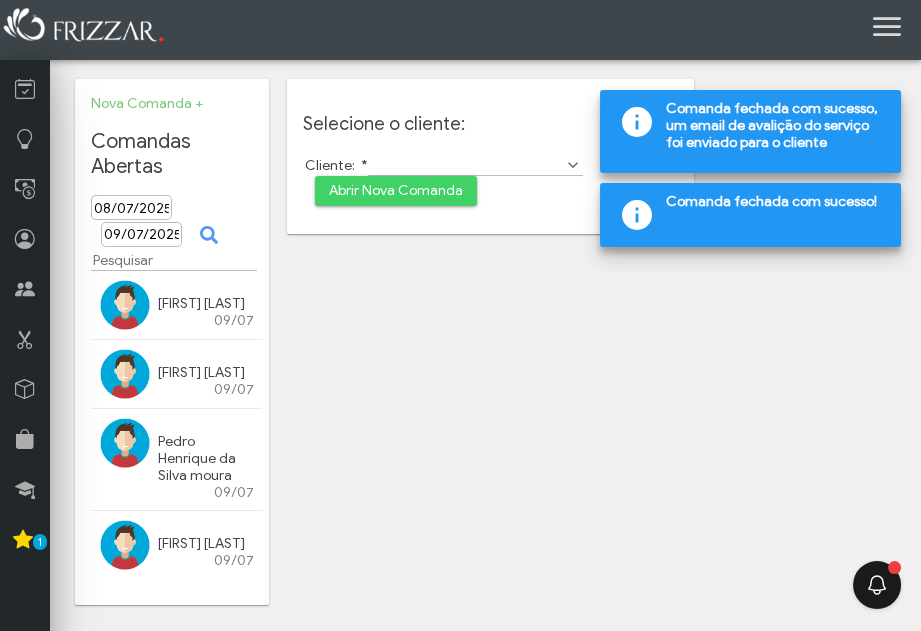click on "[FIRST] [LAST]" at bounding box center (201, 372) 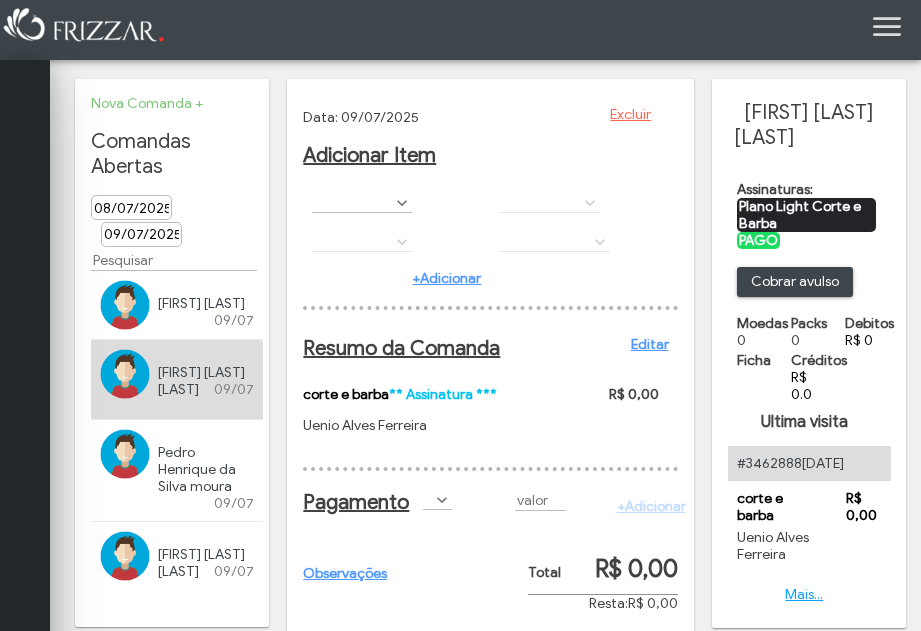 scroll, scrollTop: 0, scrollLeft: 0, axis: both 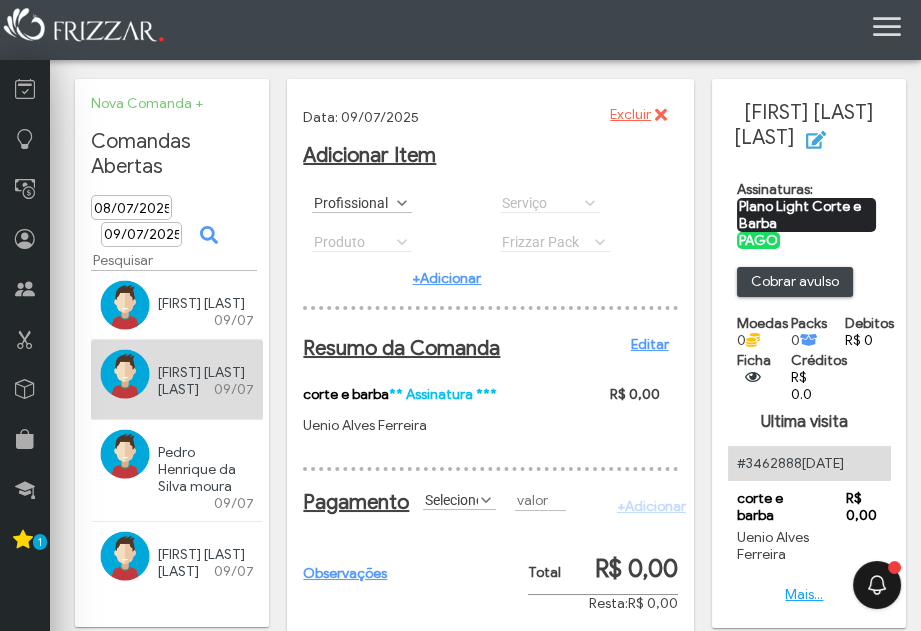 click at bounding box center [486, 500] 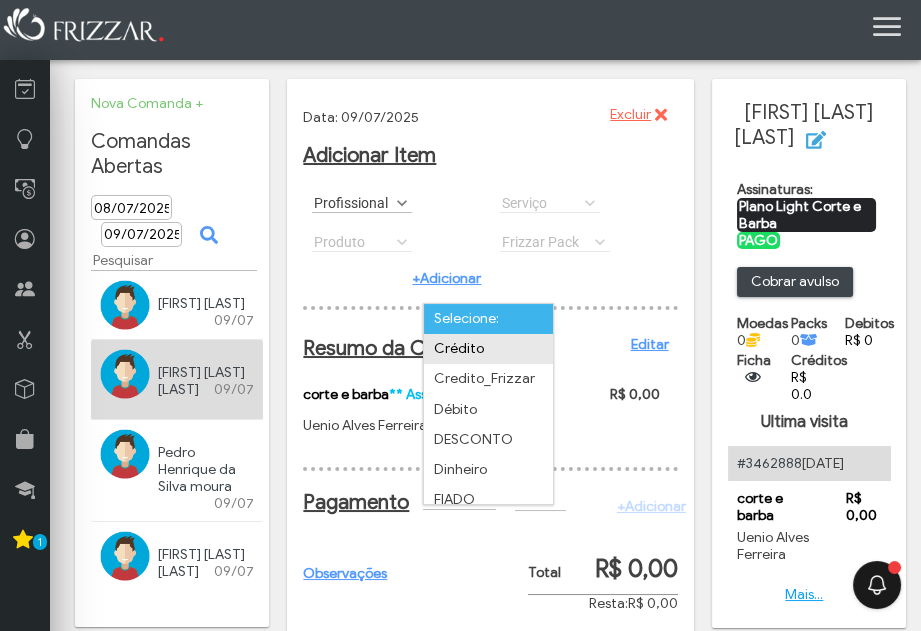 click on "Crédito" at bounding box center [488, 349] 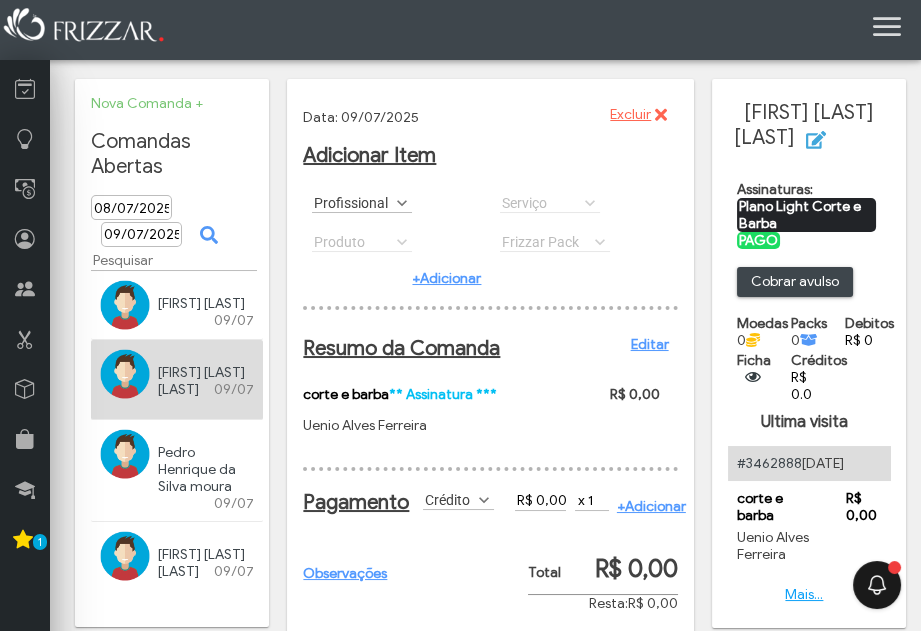 click on "+Adicionar" at bounding box center (651, 506) 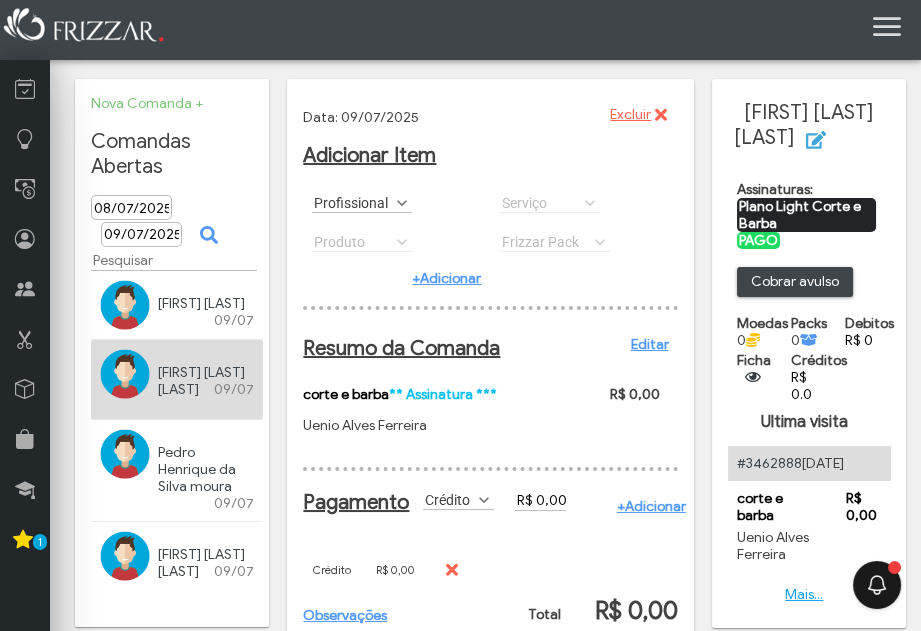 scroll, scrollTop: 161, scrollLeft: 0, axis: vertical 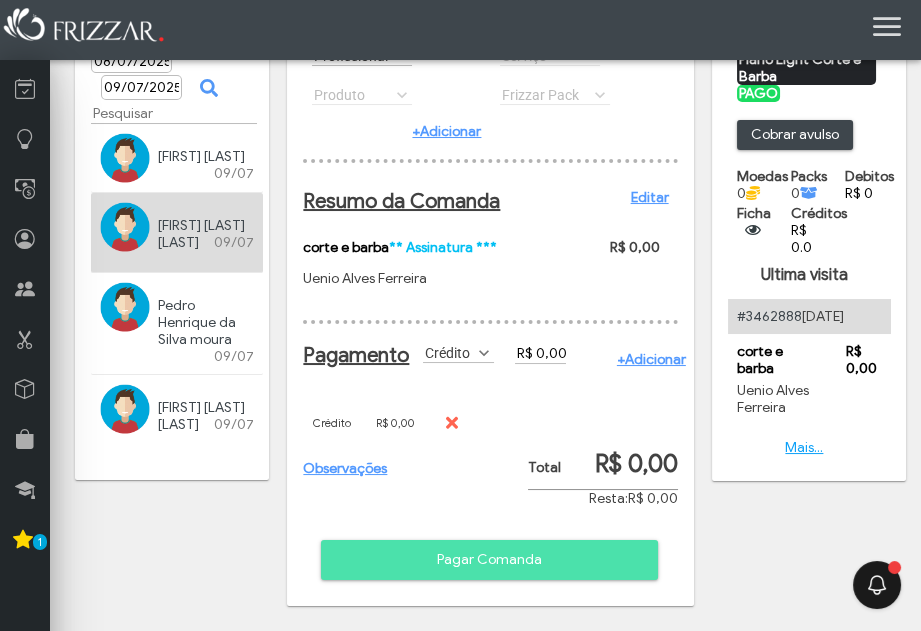 click on "Pagar Comanda" at bounding box center [489, 560] 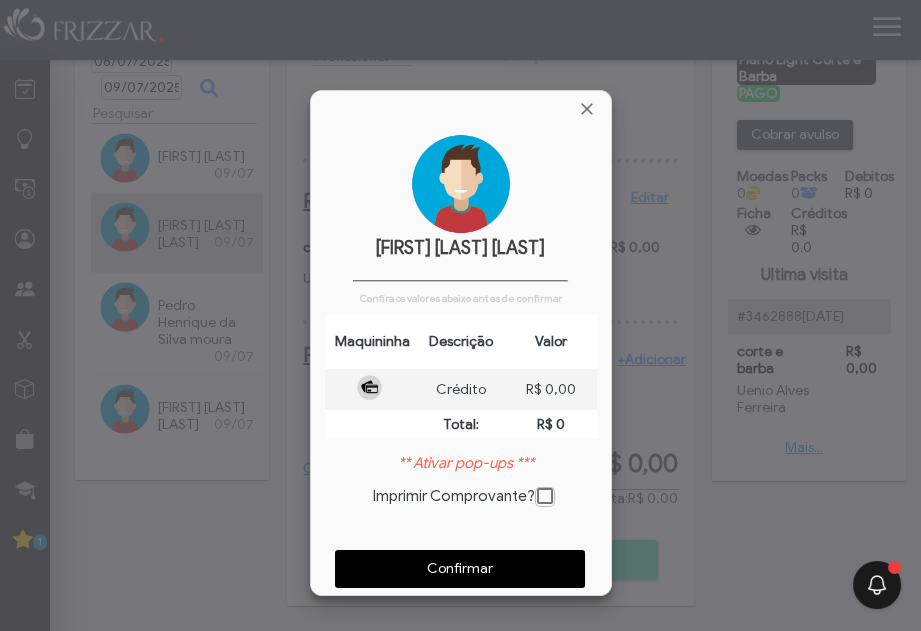 scroll, scrollTop: 9, scrollLeft: 10, axis: both 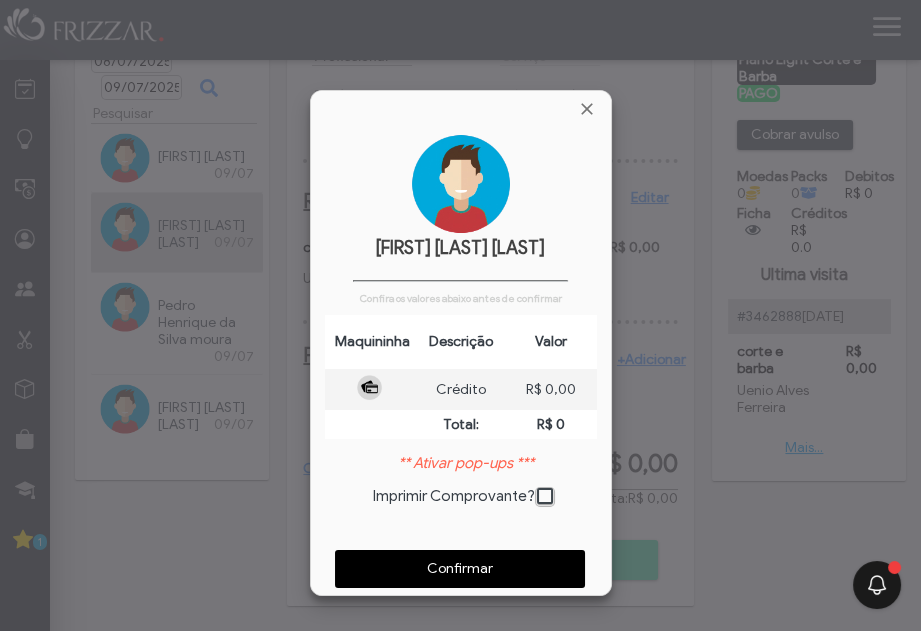 click on "Confirmar" at bounding box center [460, 569] 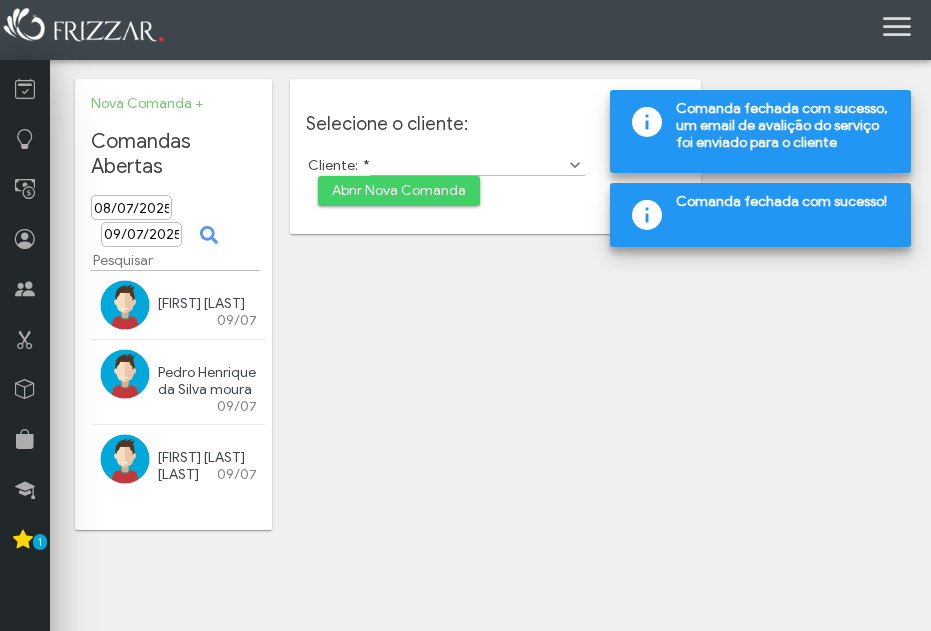 scroll, scrollTop: 0, scrollLeft: 0, axis: both 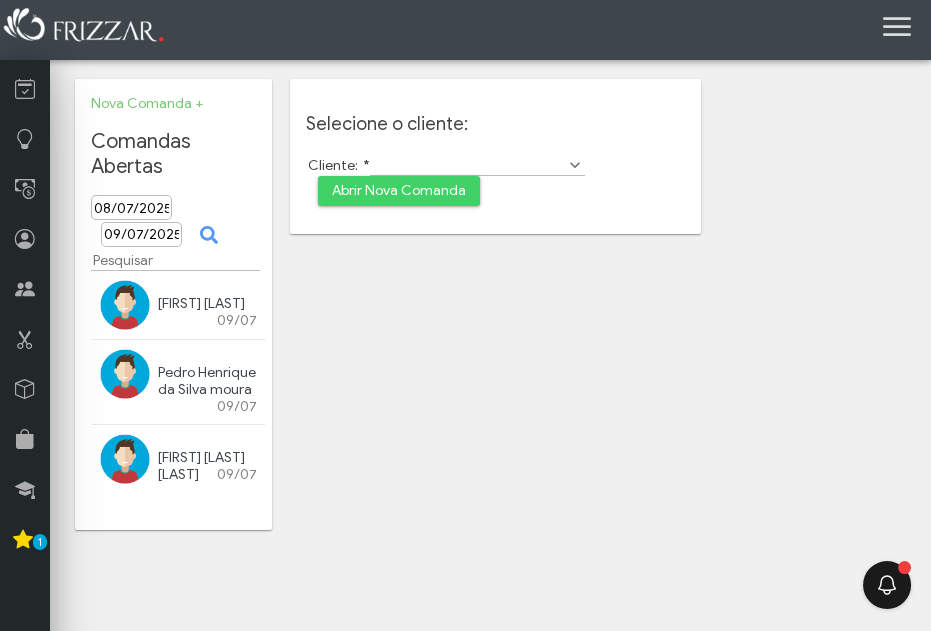 click on "Pedro Henrique da Silva moura" at bounding box center [207, 381] 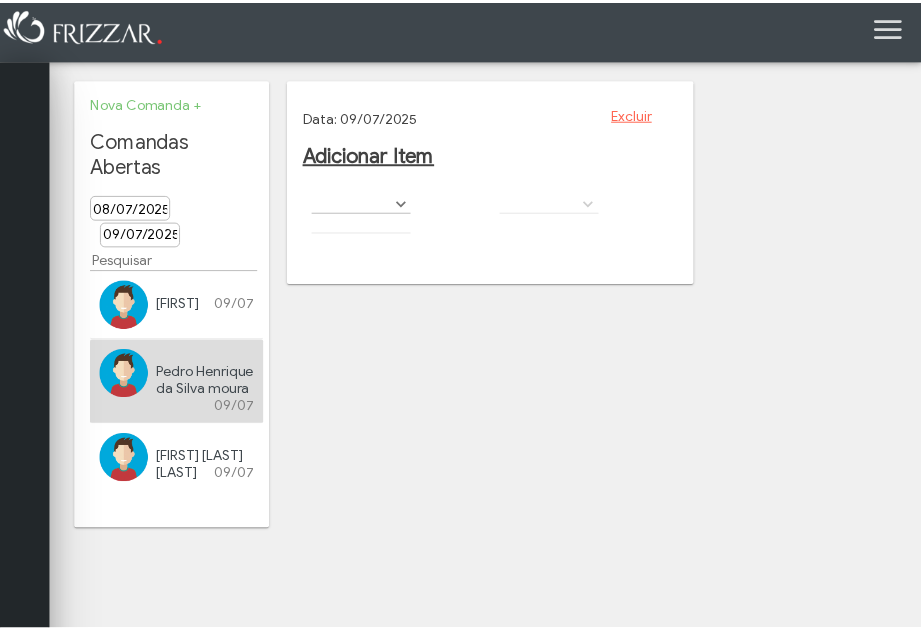 scroll, scrollTop: 0, scrollLeft: 0, axis: both 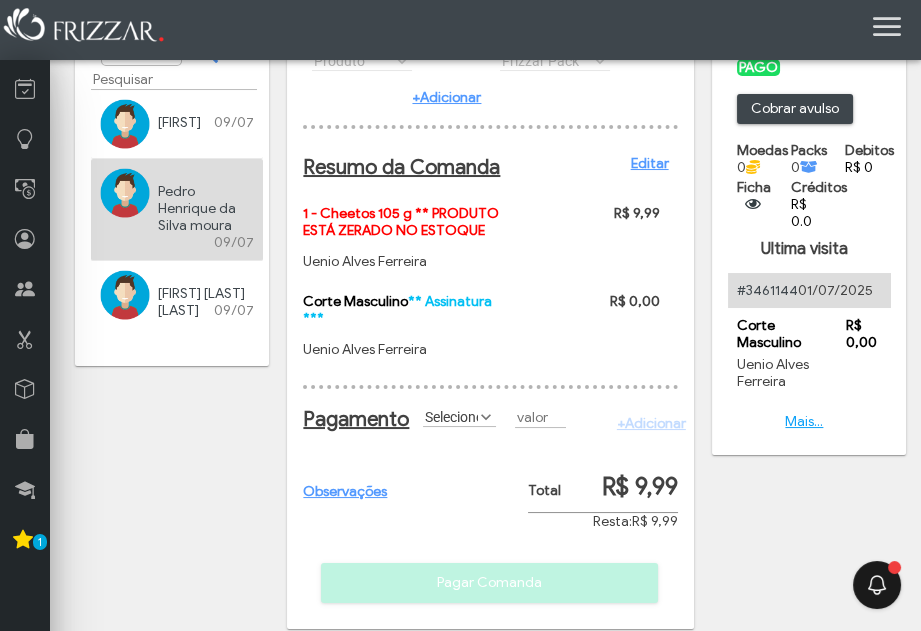 click on "Selecione:" at bounding box center (450, 416) 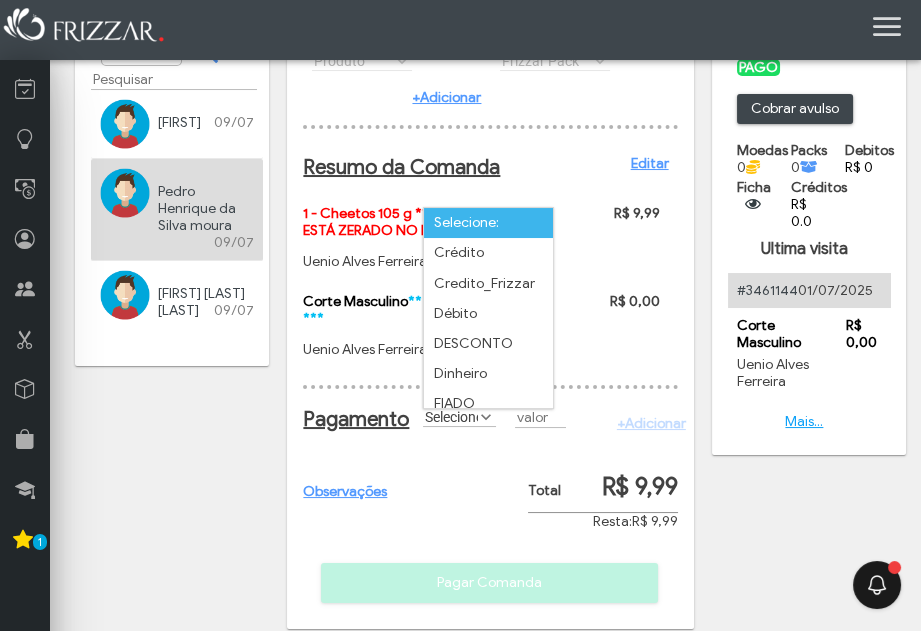scroll, scrollTop: 10, scrollLeft: 85, axis: both 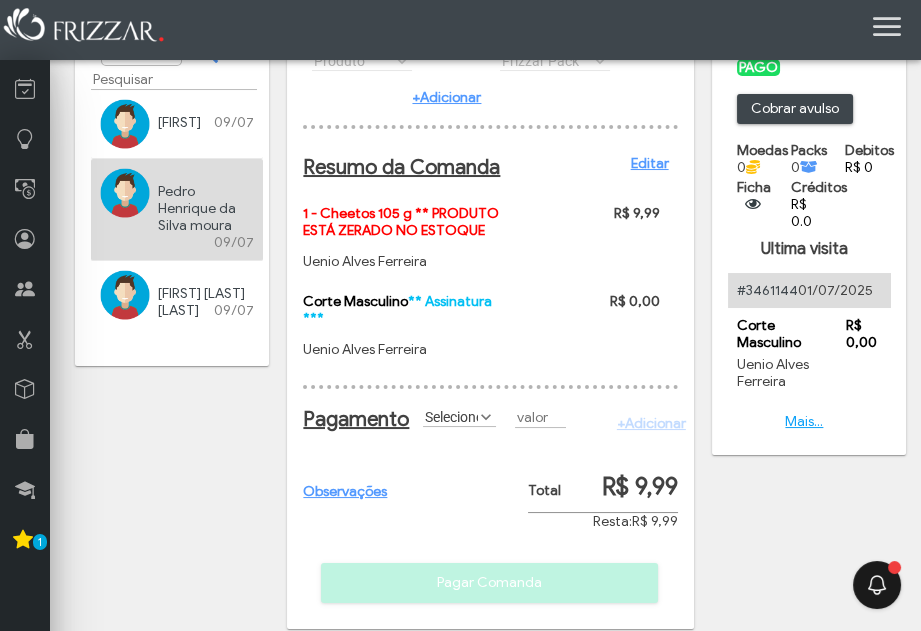 click on "Selecione:" at bounding box center [450, 416] 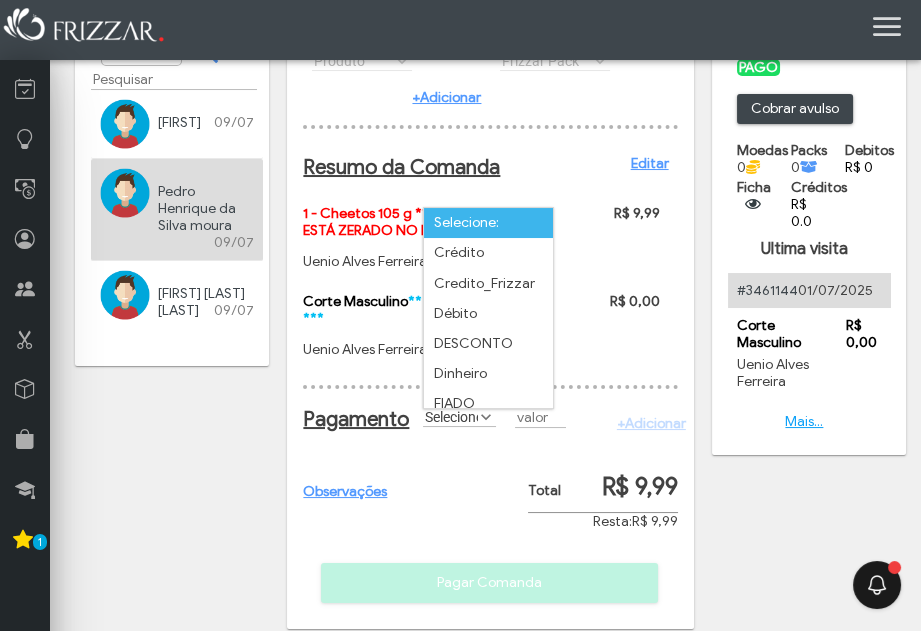 scroll, scrollTop: 90, scrollLeft: 0, axis: vertical 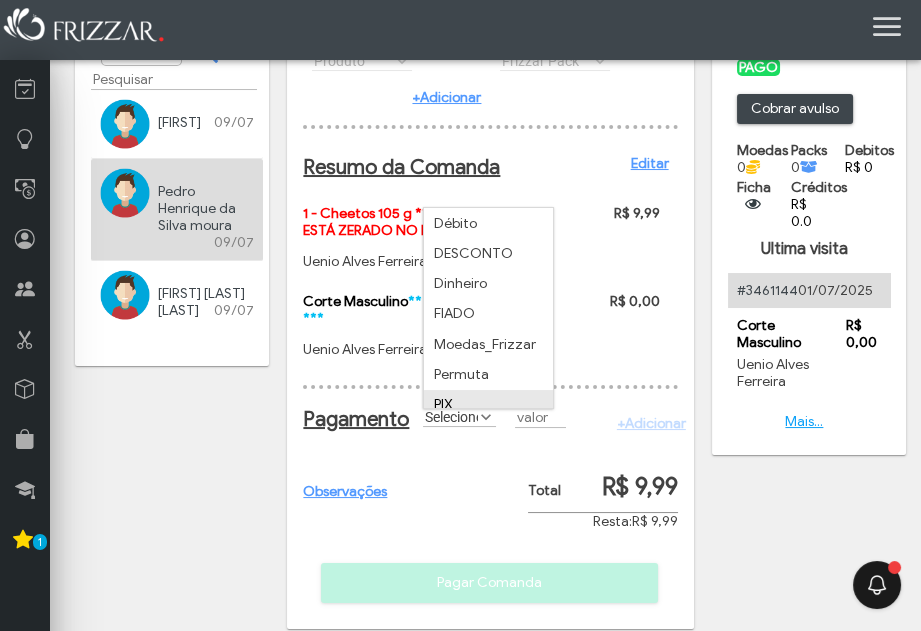 click on "PIX" at bounding box center [488, 405] 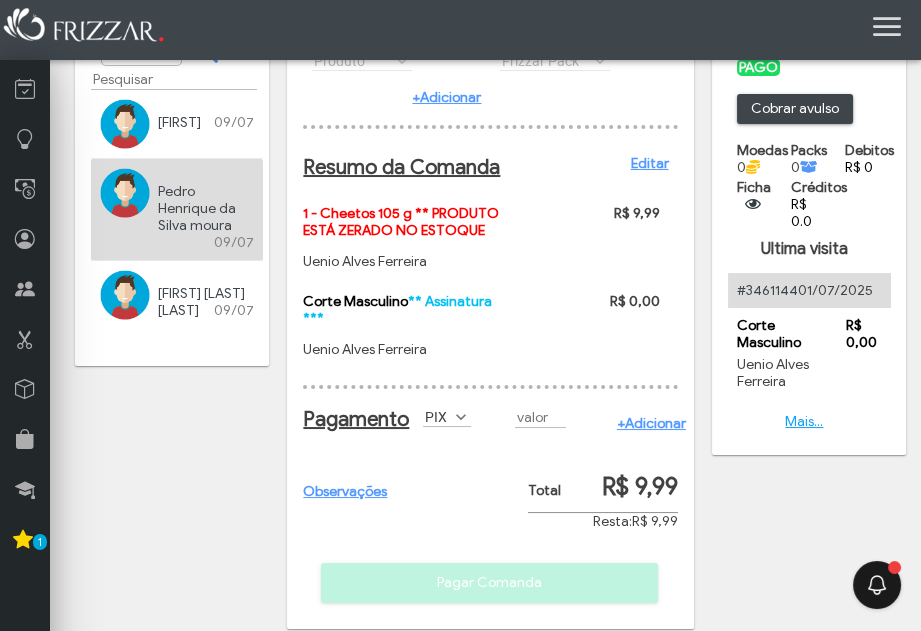 click on "+Adicionar" at bounding box center [651, 423] 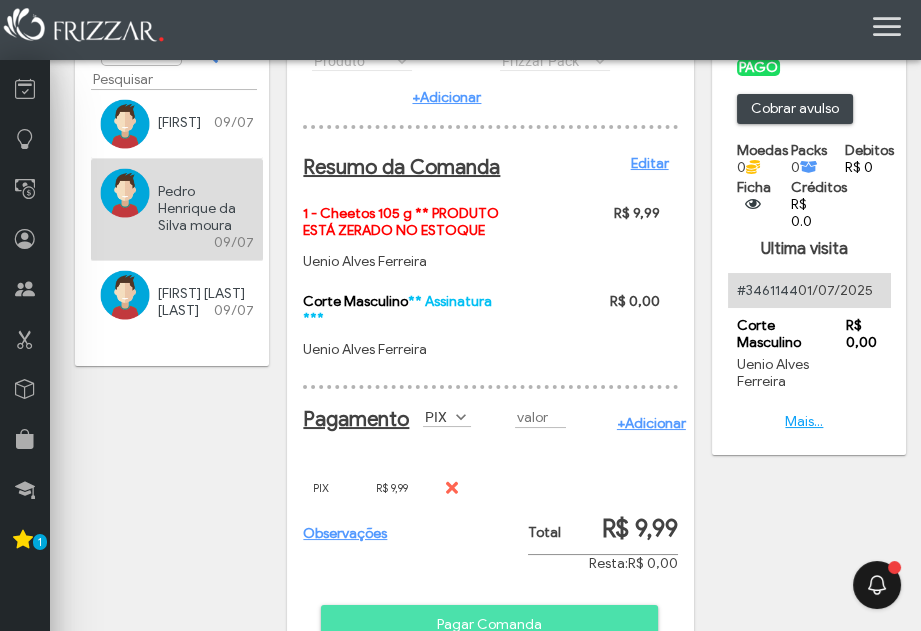 click on "Pagar Comanda" at bounding box center [489, 625] 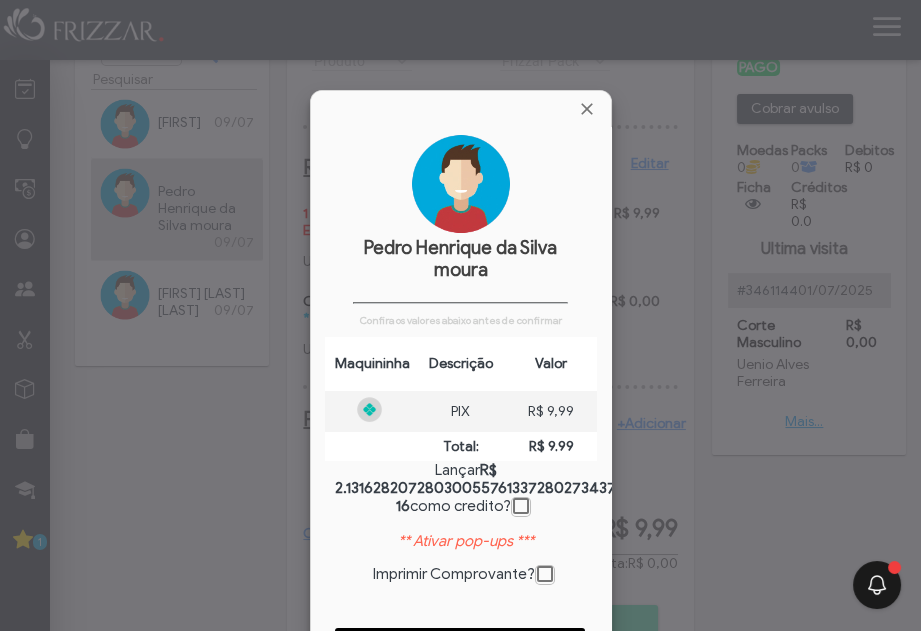scroll, scrollTop: 9, scrollLeft: 10, axis: both 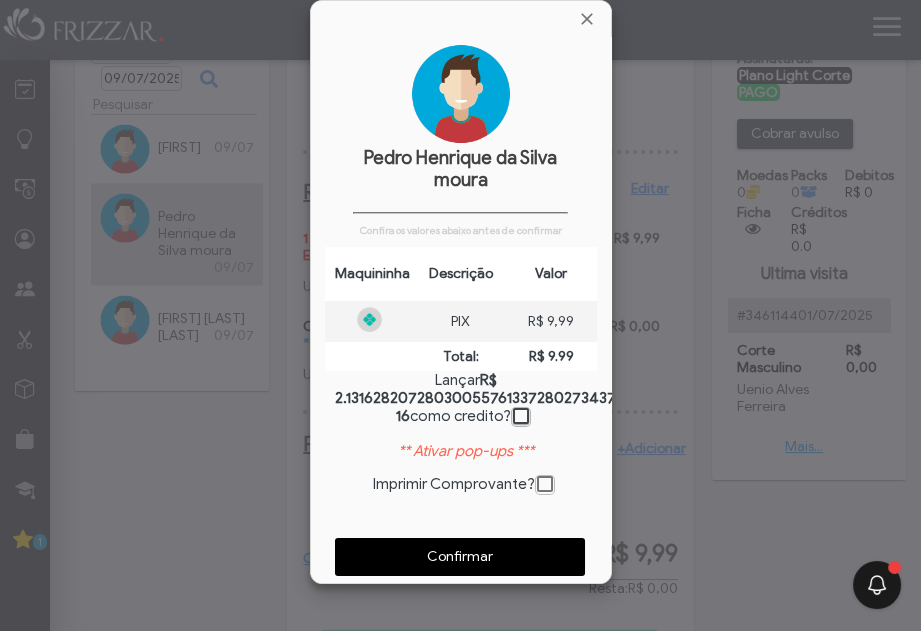 click on "Confirmar" at bounding box center (460, 557) 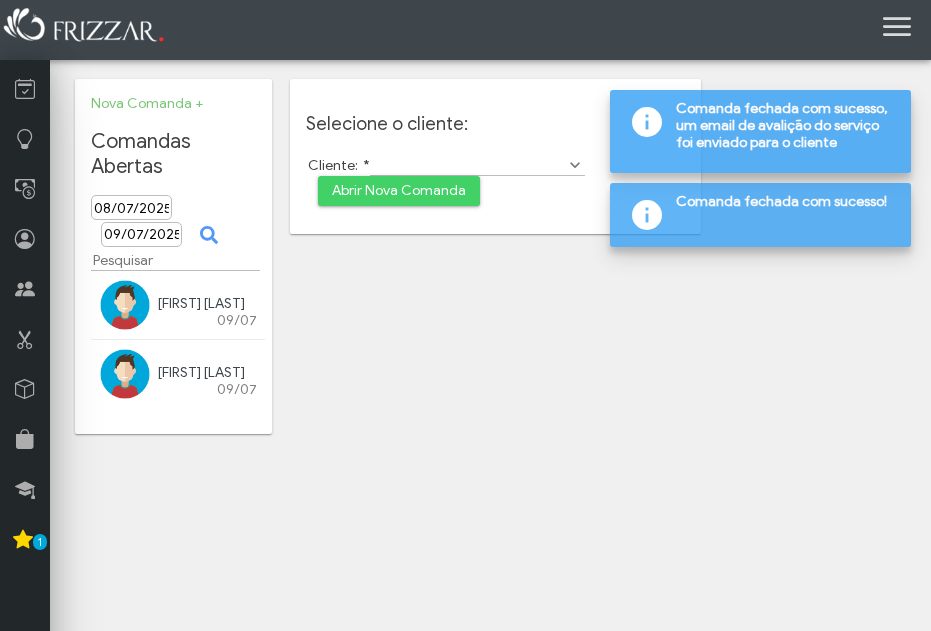scroll, scrollTop: 0, scrollLeft: 0, axis: both 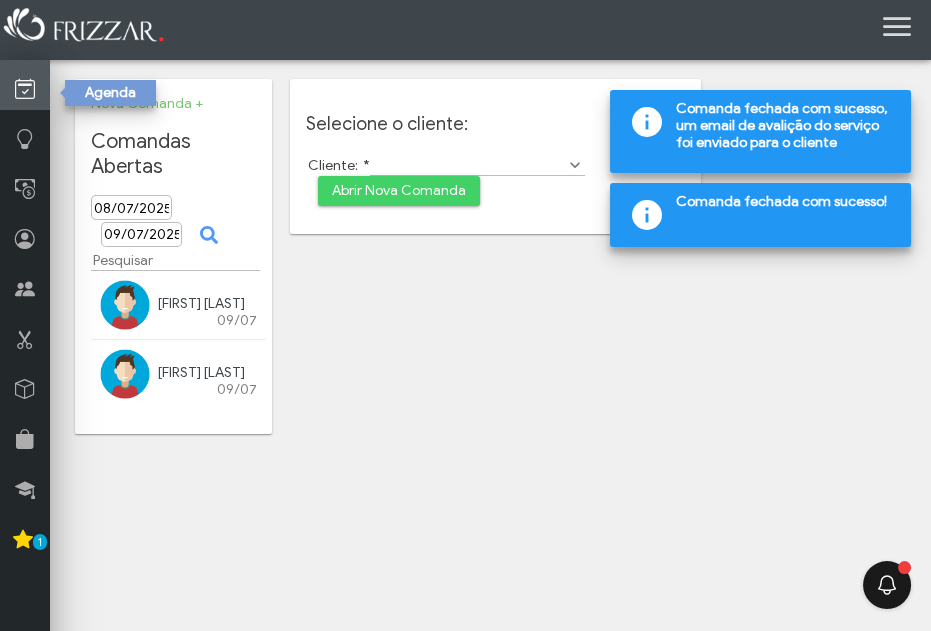 click at bounding box center (25, 89) 